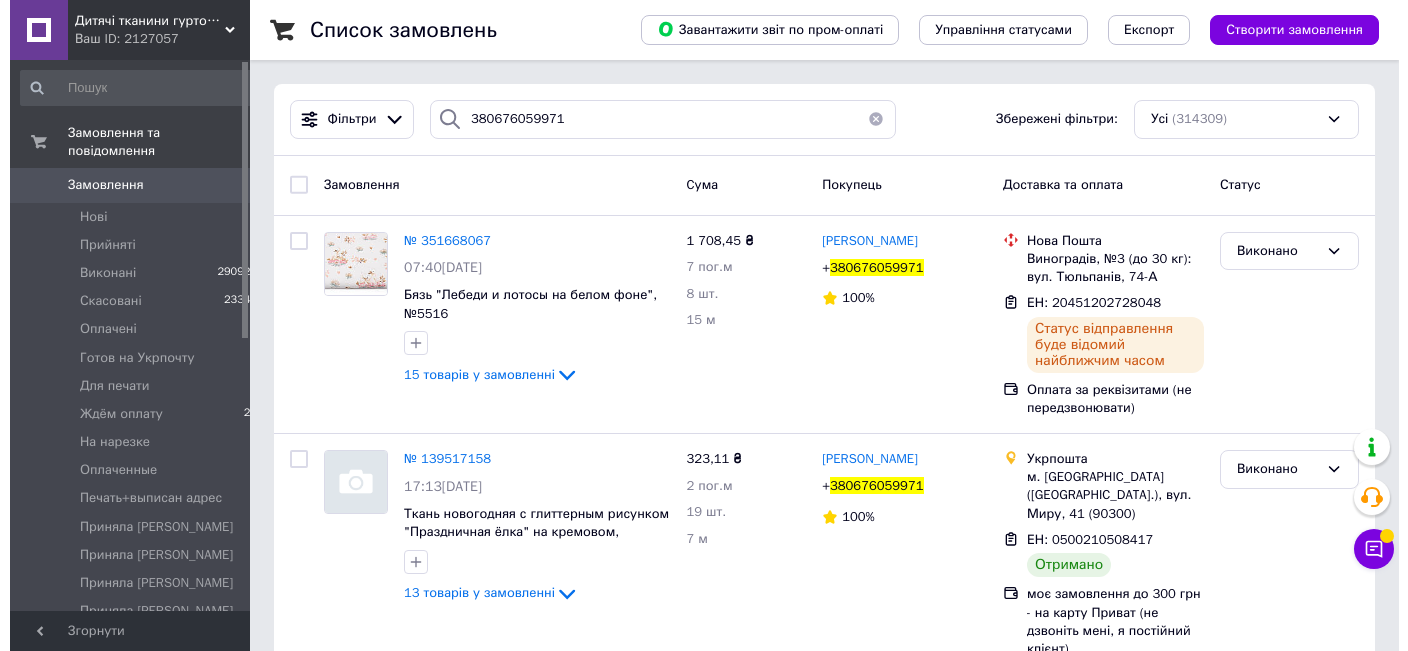 scroll, scrollTop: 0, scrollLeft: 0, axis: both 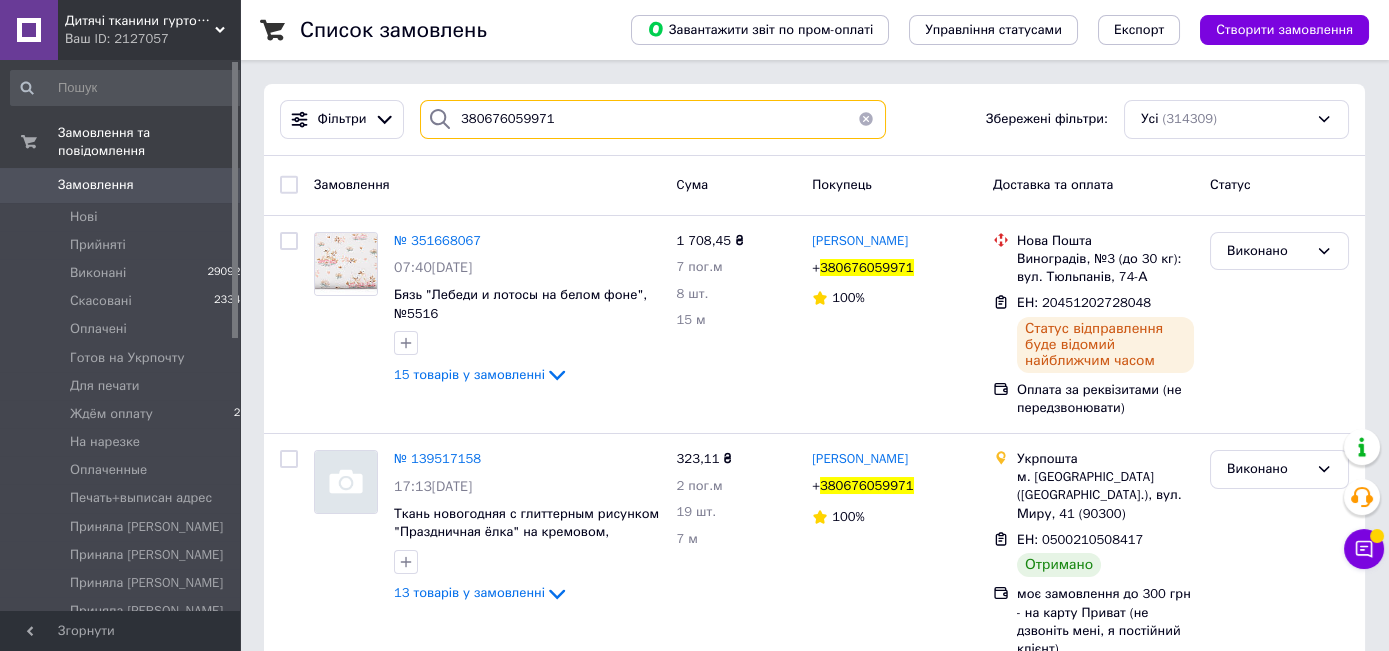 click on "380676059971" at bounding box center (653, 119) 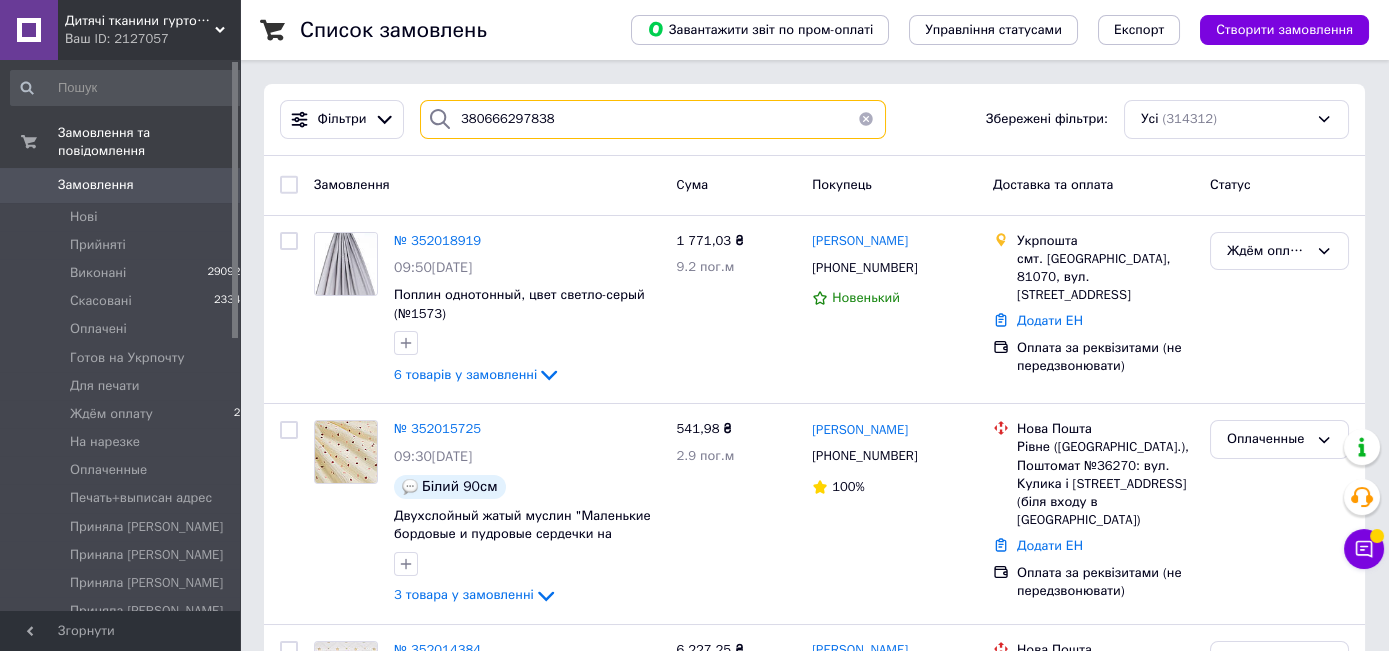 type on "380666297838" 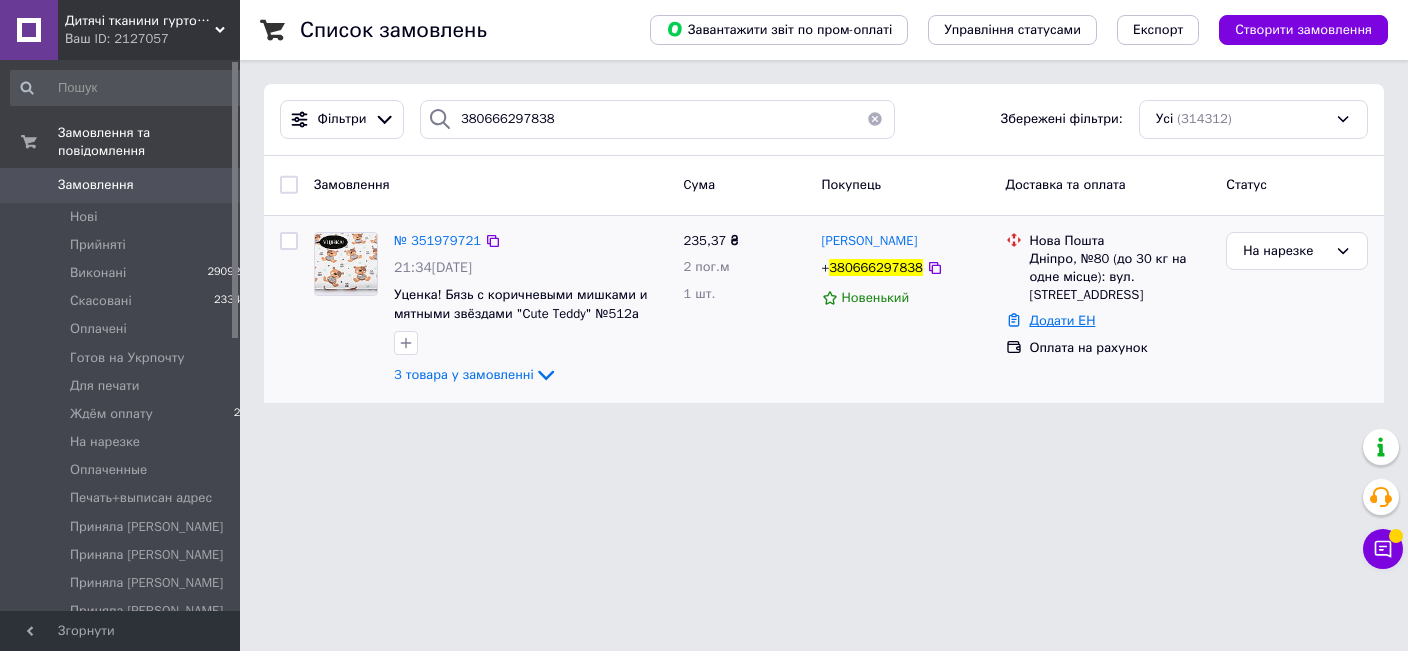 click on "Додати ЕН" at bounding box center (1063, 320) 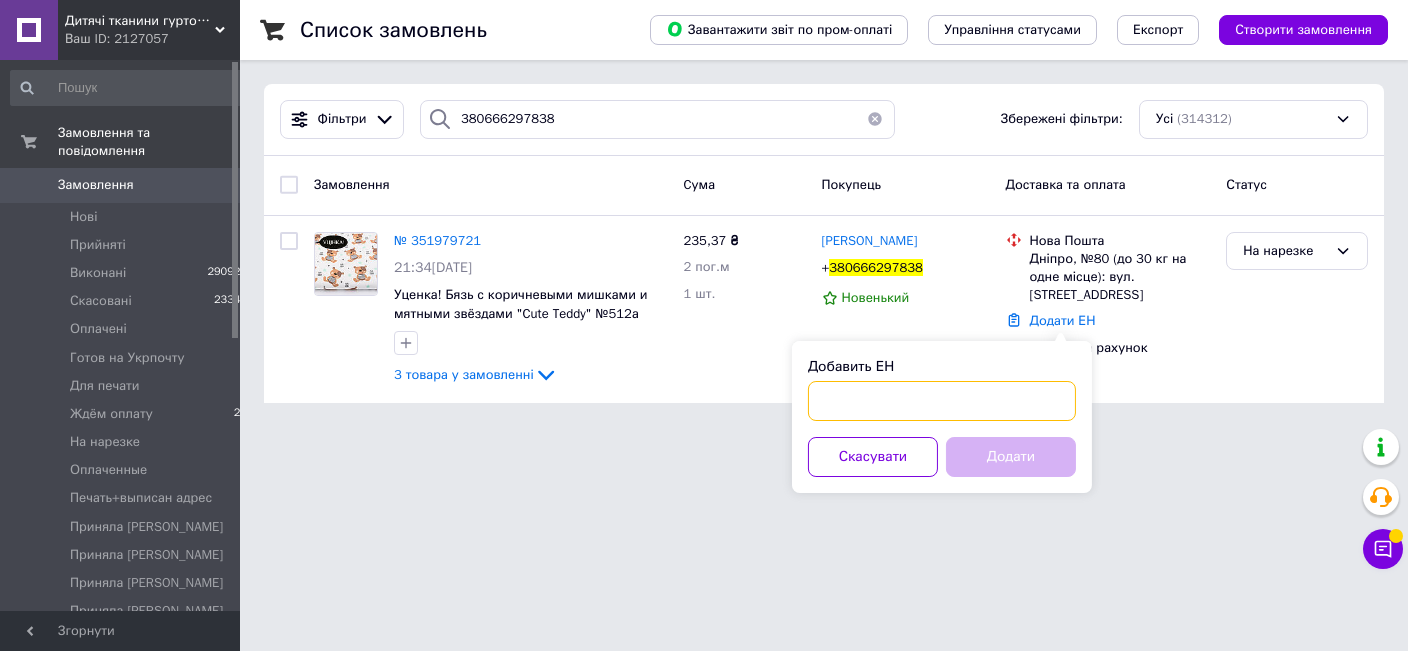 paste on "20451202771179" 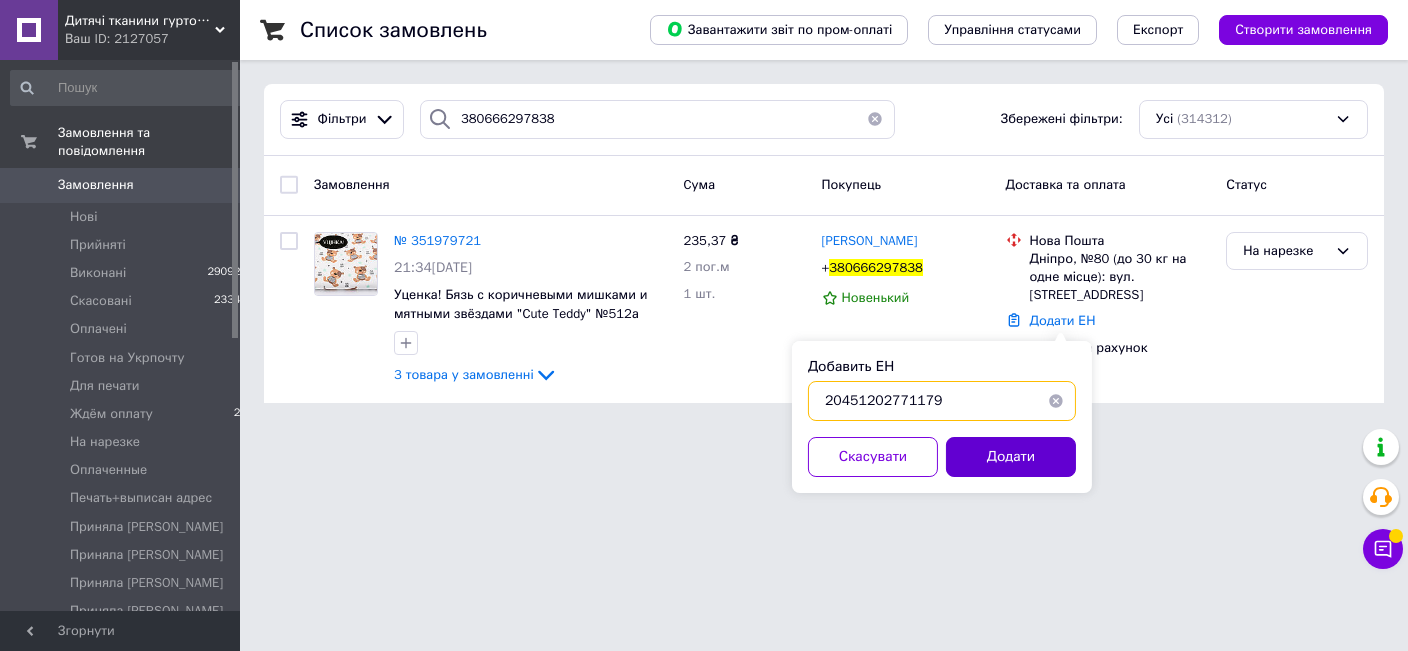 type on "20451202771179" 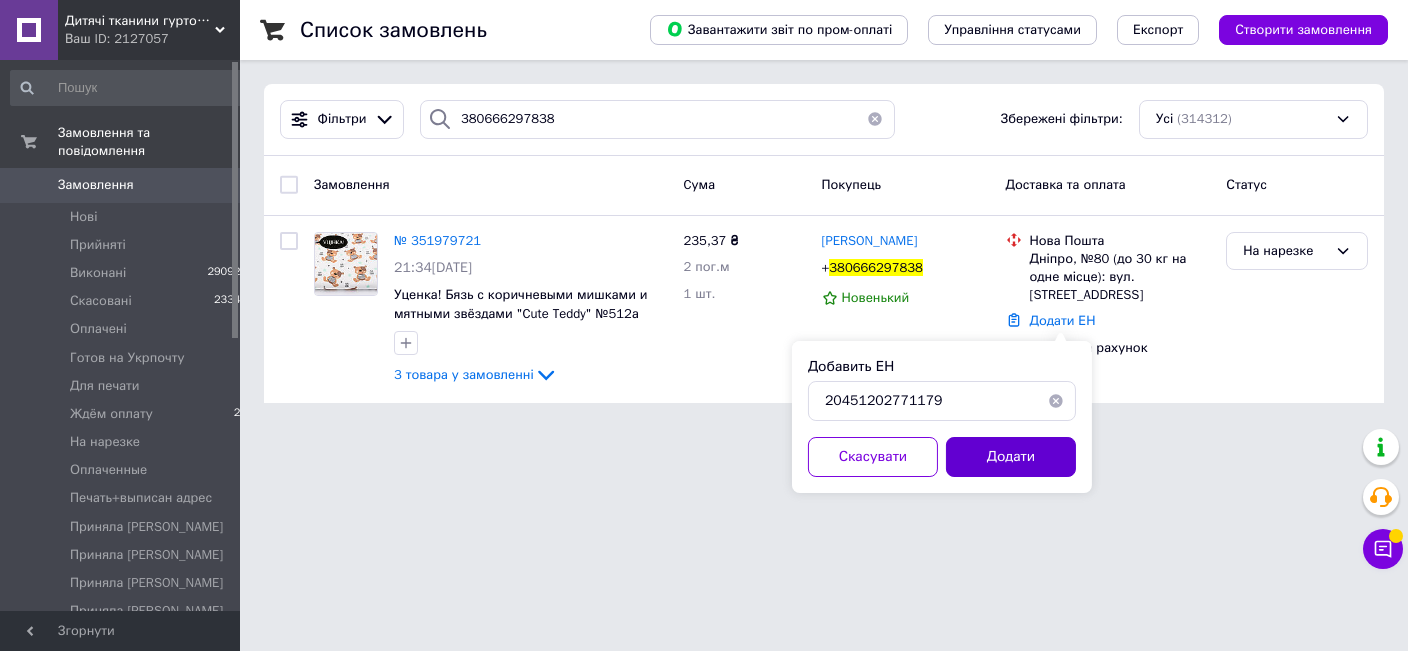 click on "Додати" at bounding box center [1011, 457] 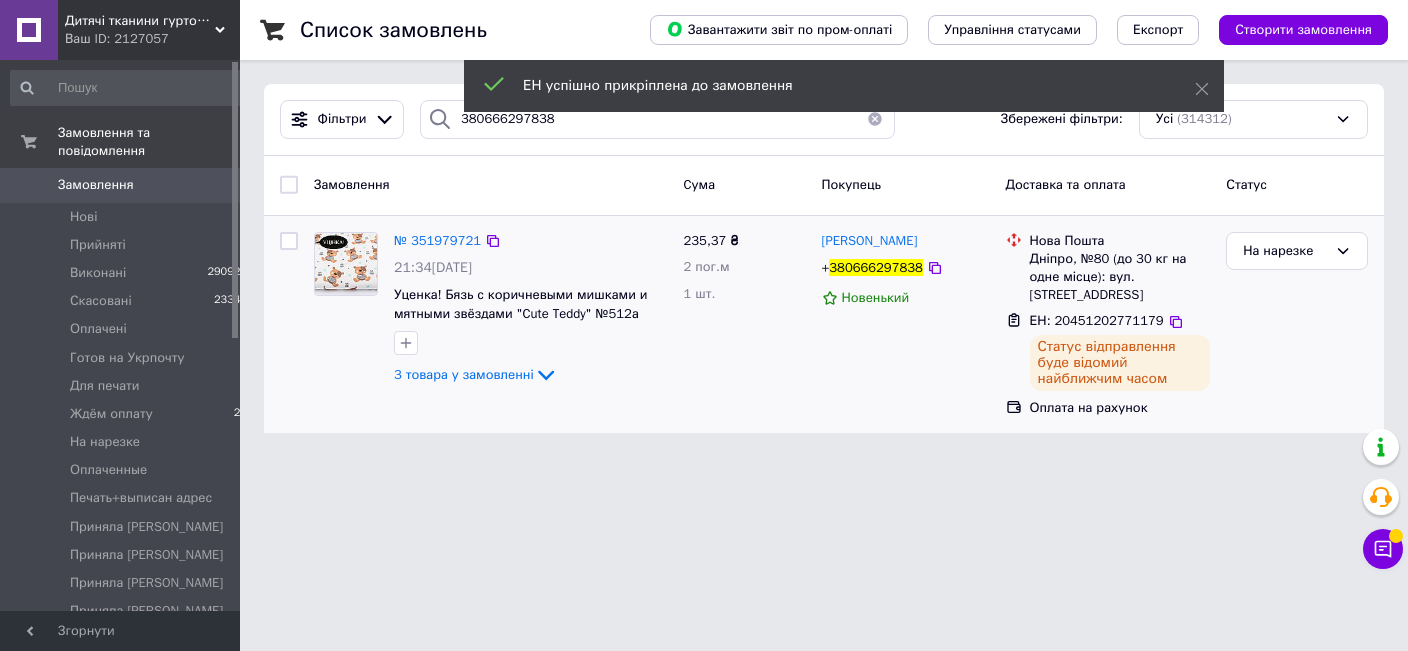 click on "380666297838" at bounding box center [876, 267] 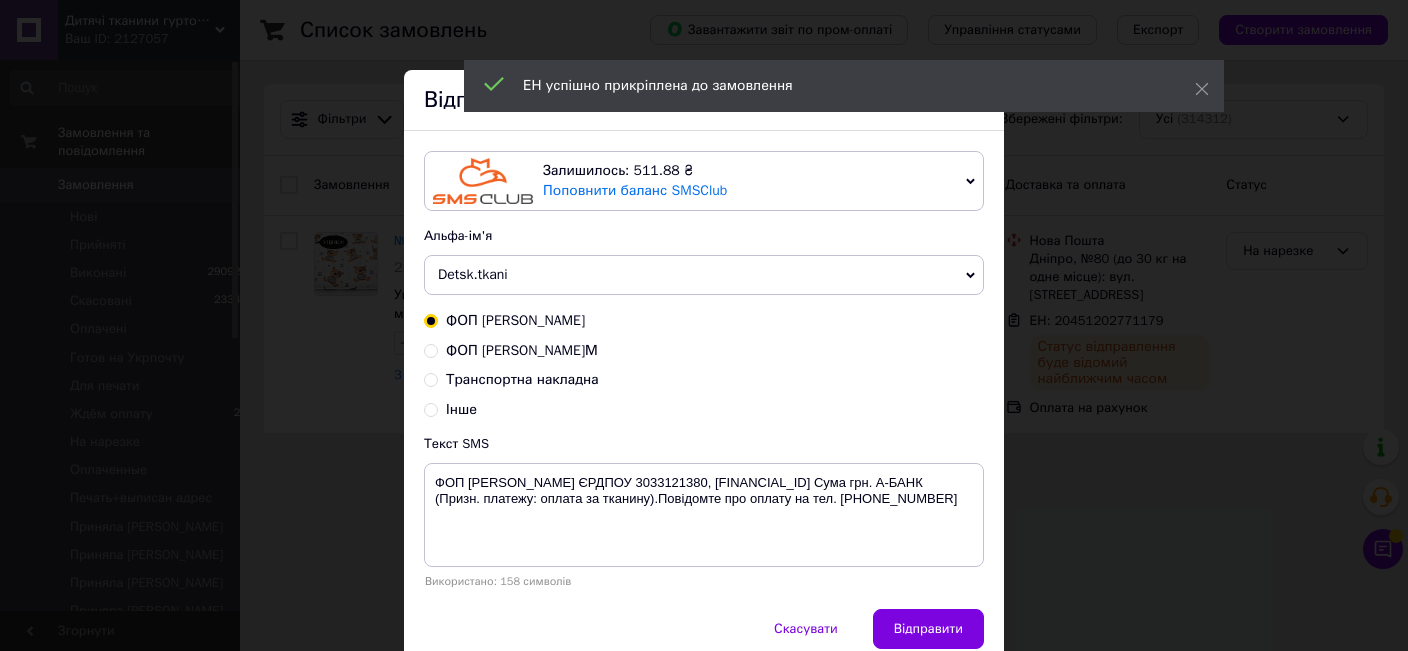 click on "Транспортна накладна" at bounding box center [522, 379] 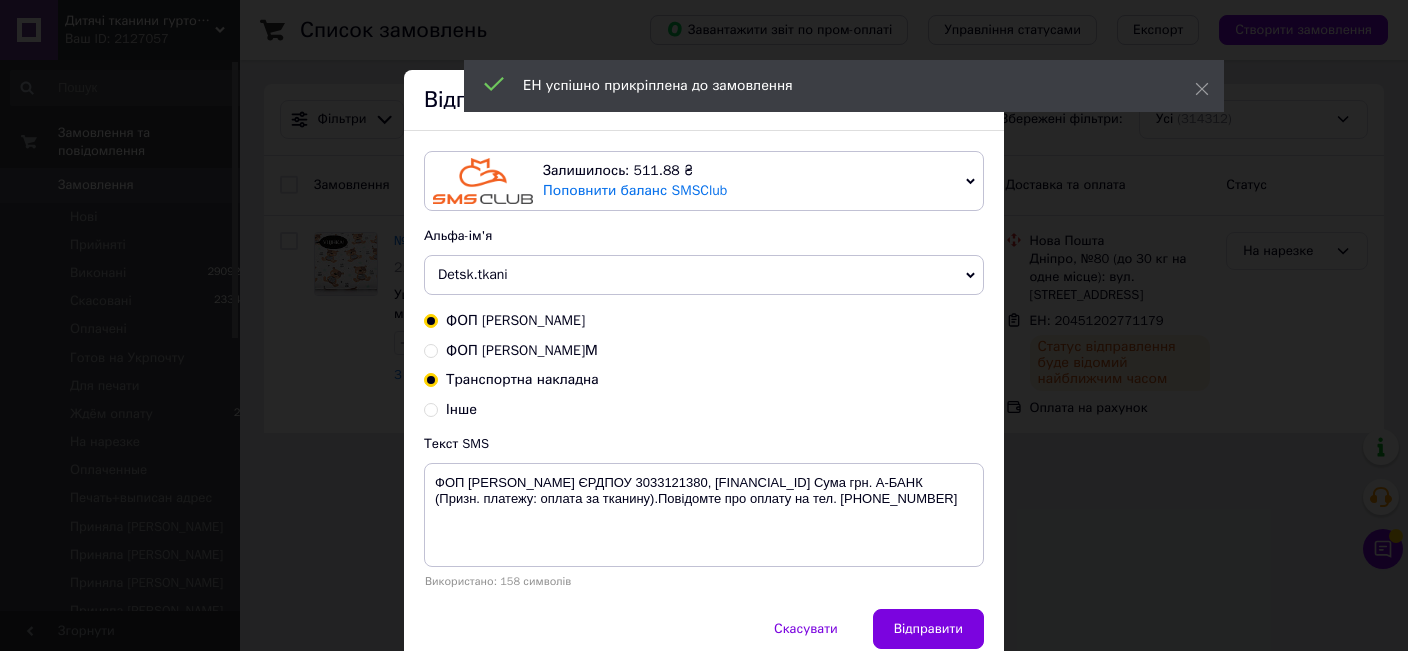 radio on "true" 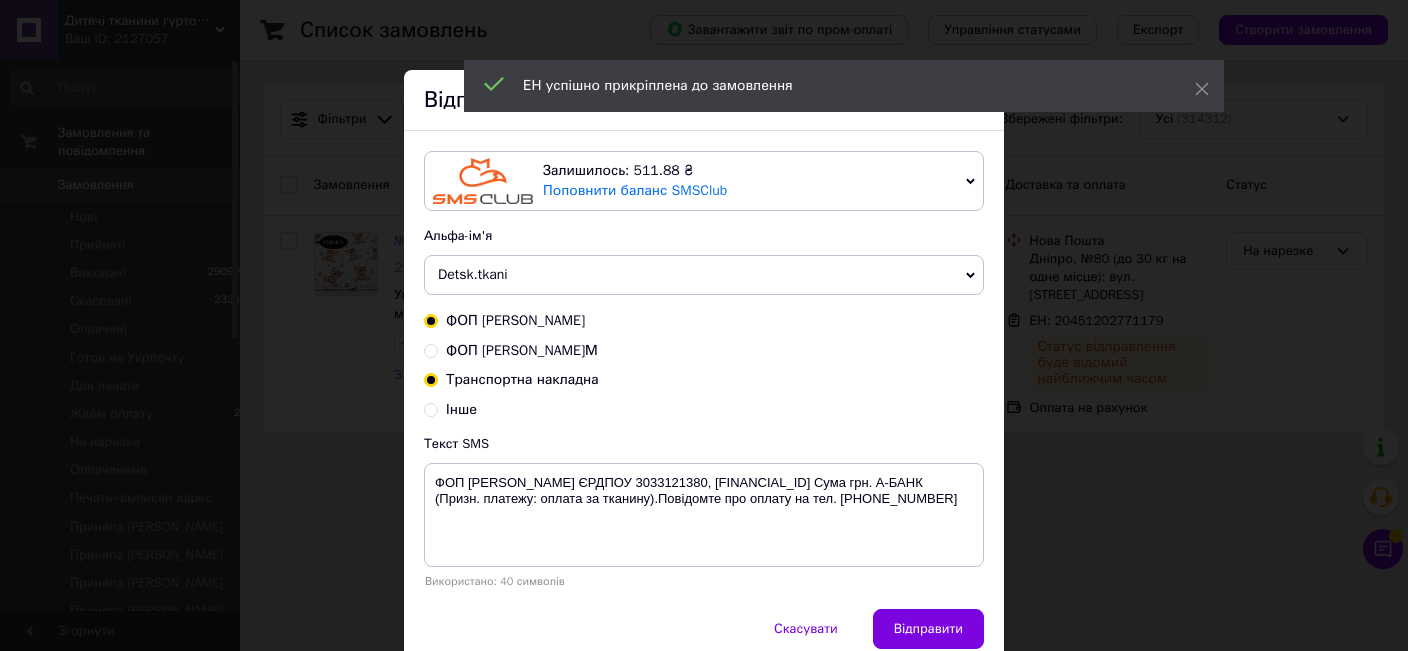 radio on "false" 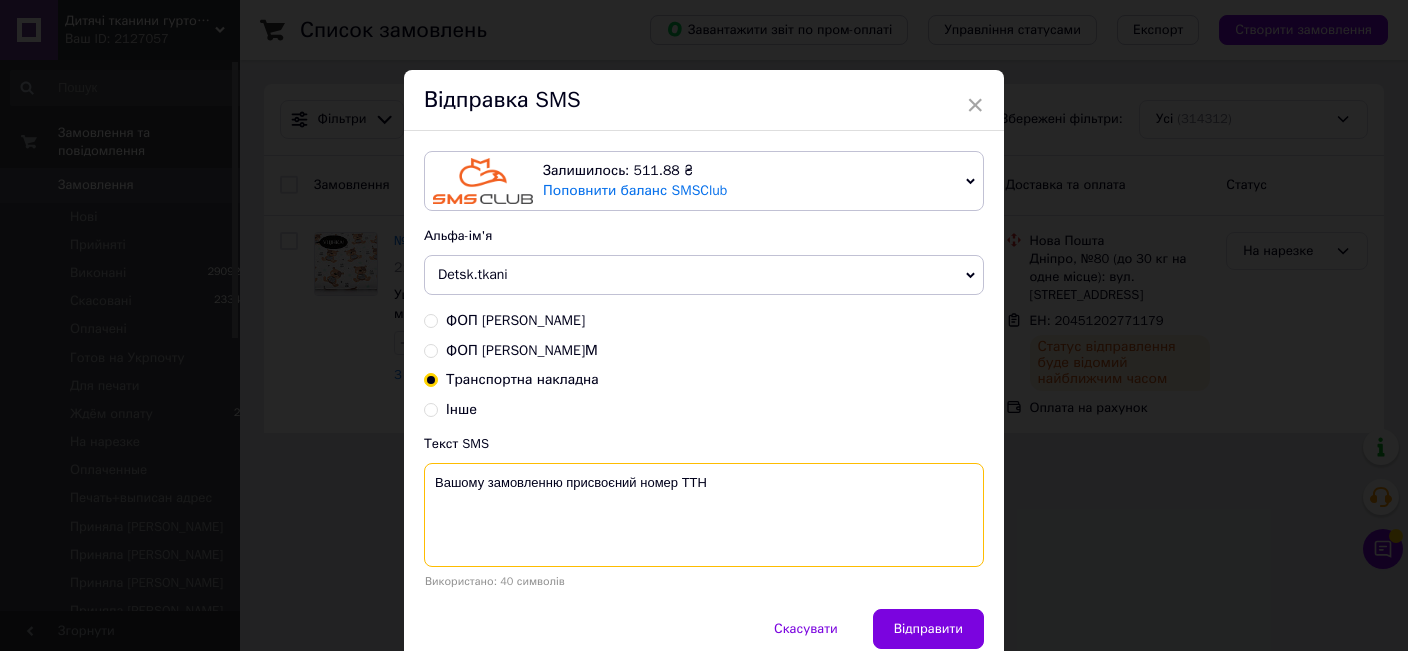 paste on "20451202771179" 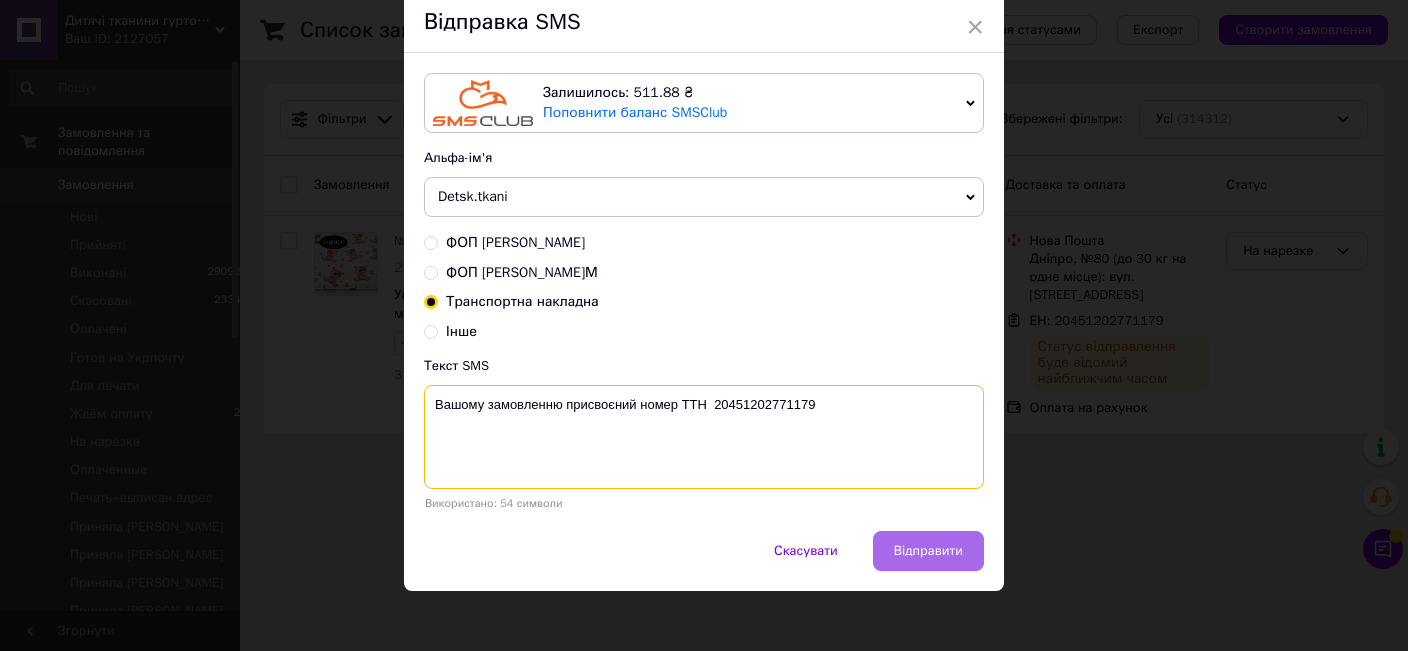 scroll, scrollTop: 101, scrollLeft: 0, axis: vertical 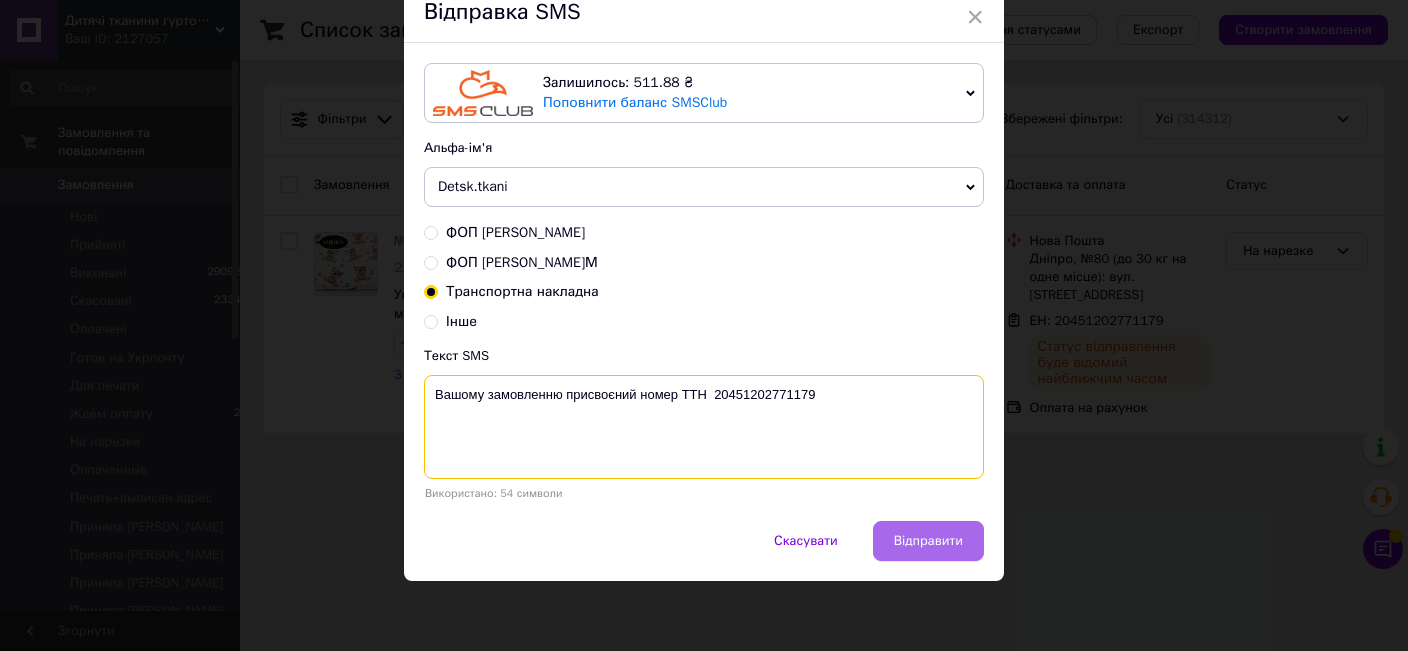 type on "Вашому замовленню присвоєний номер ТТН  20451202771179" 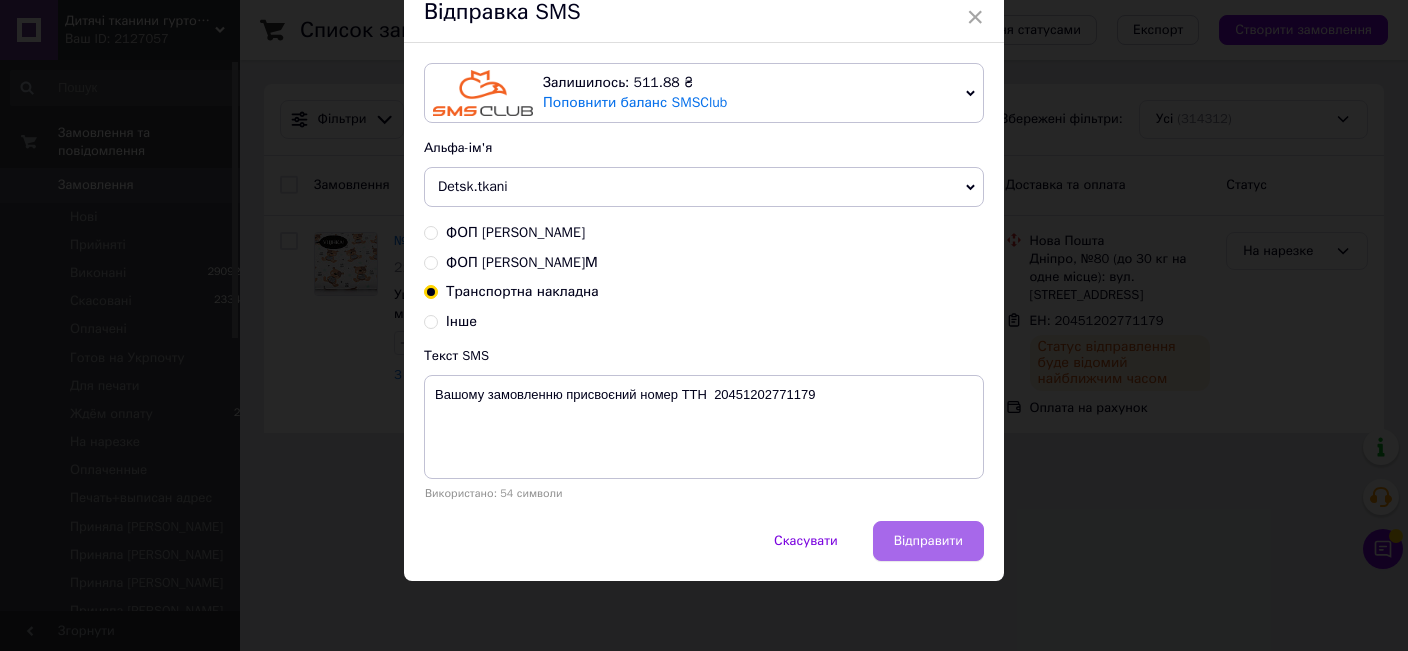 click on "Відправити" at bounding box center (928, 541) 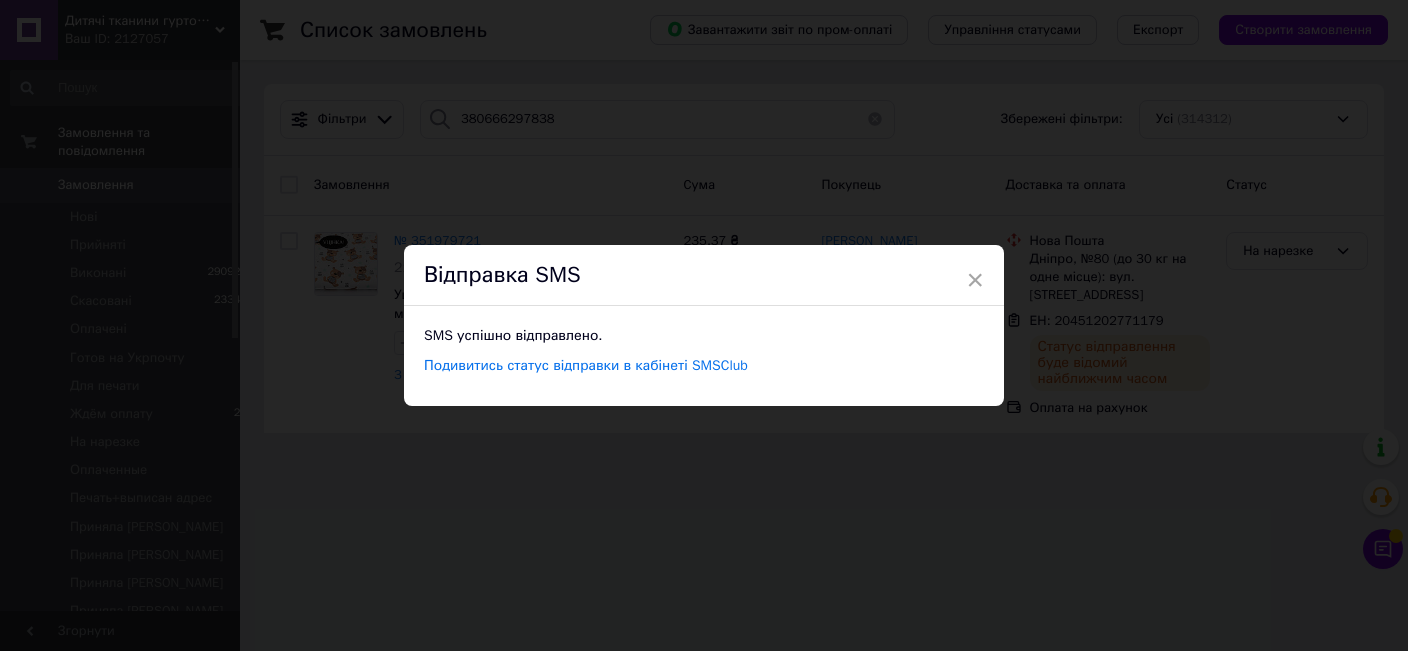 scroll, scrollTop: 0, scrollLeft: 0, axis: both 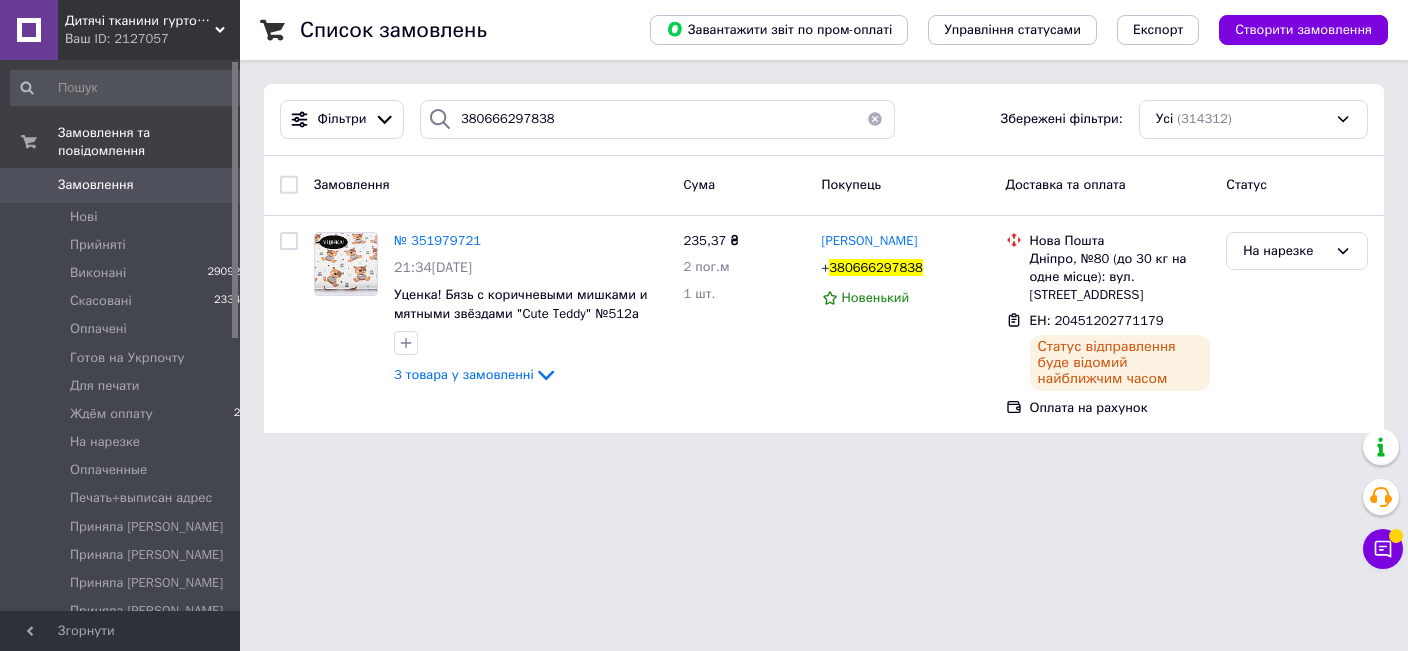click on "На нарезке" at bounding box center [1285, 251] 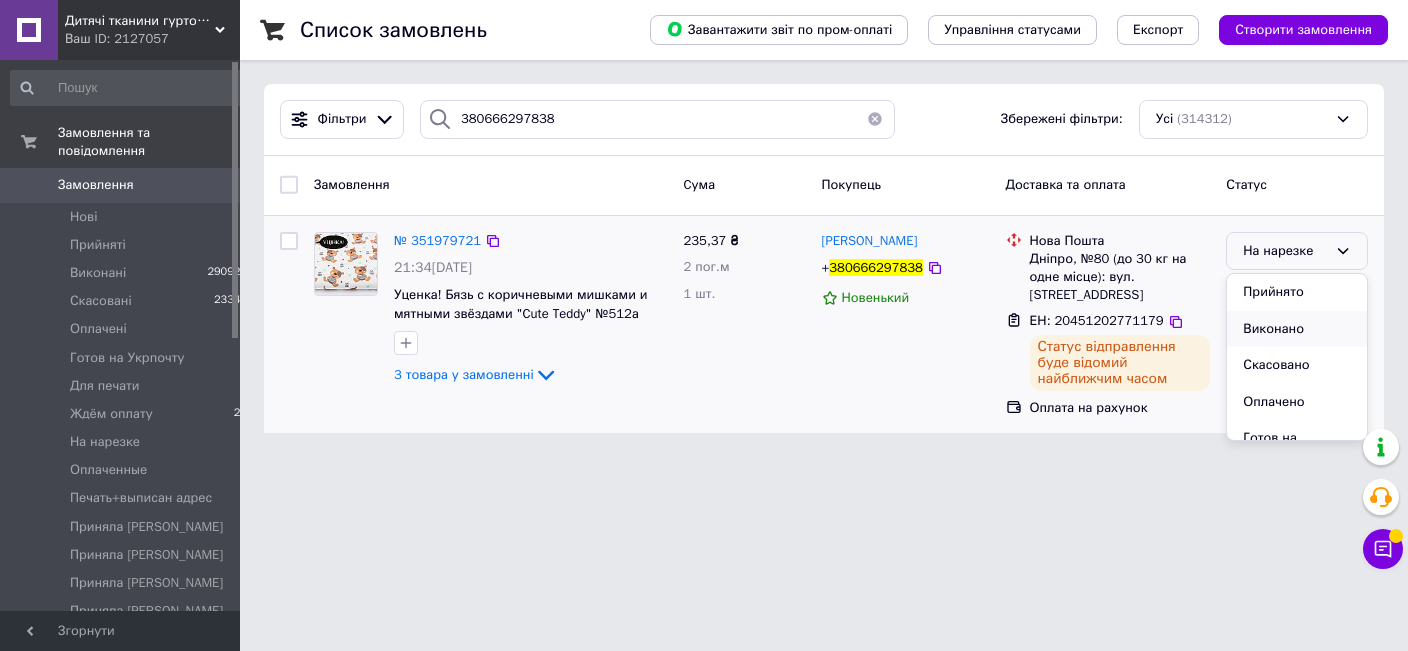 click on "Виконано" at bounding box center [1297, 329] 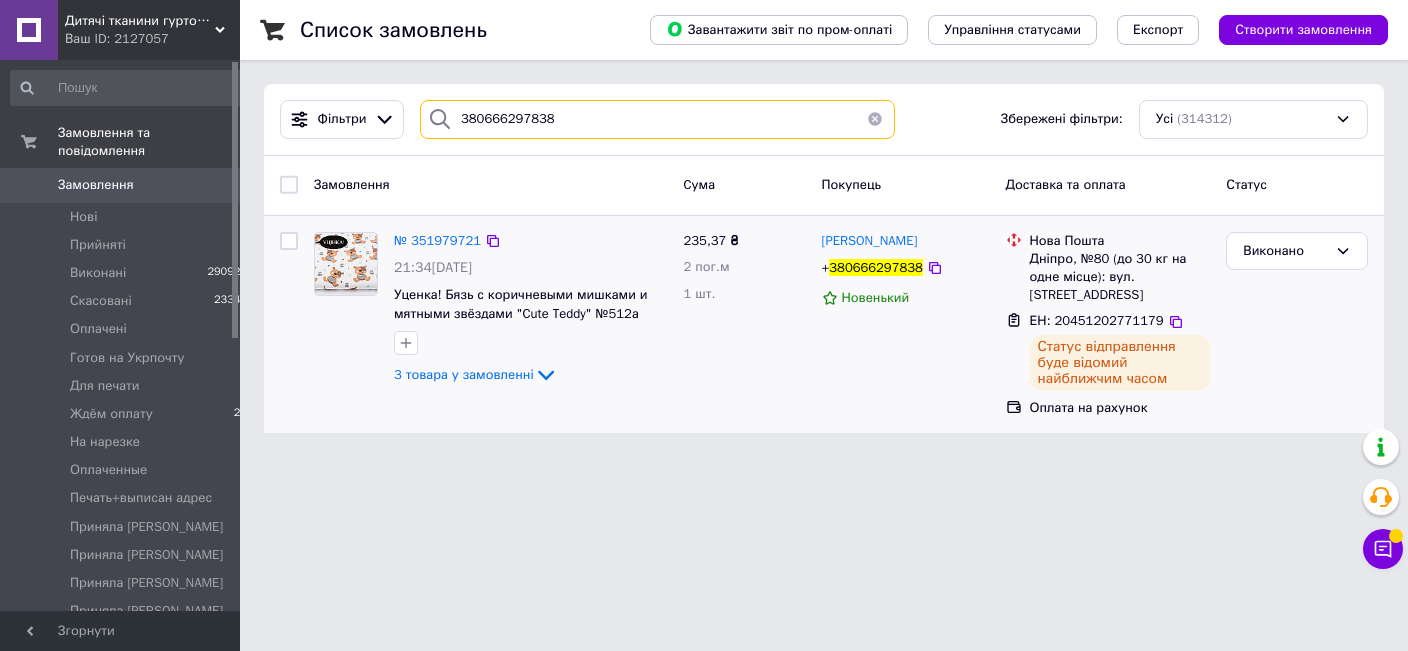 click on "380666297838" at bounding box center (657, 119) 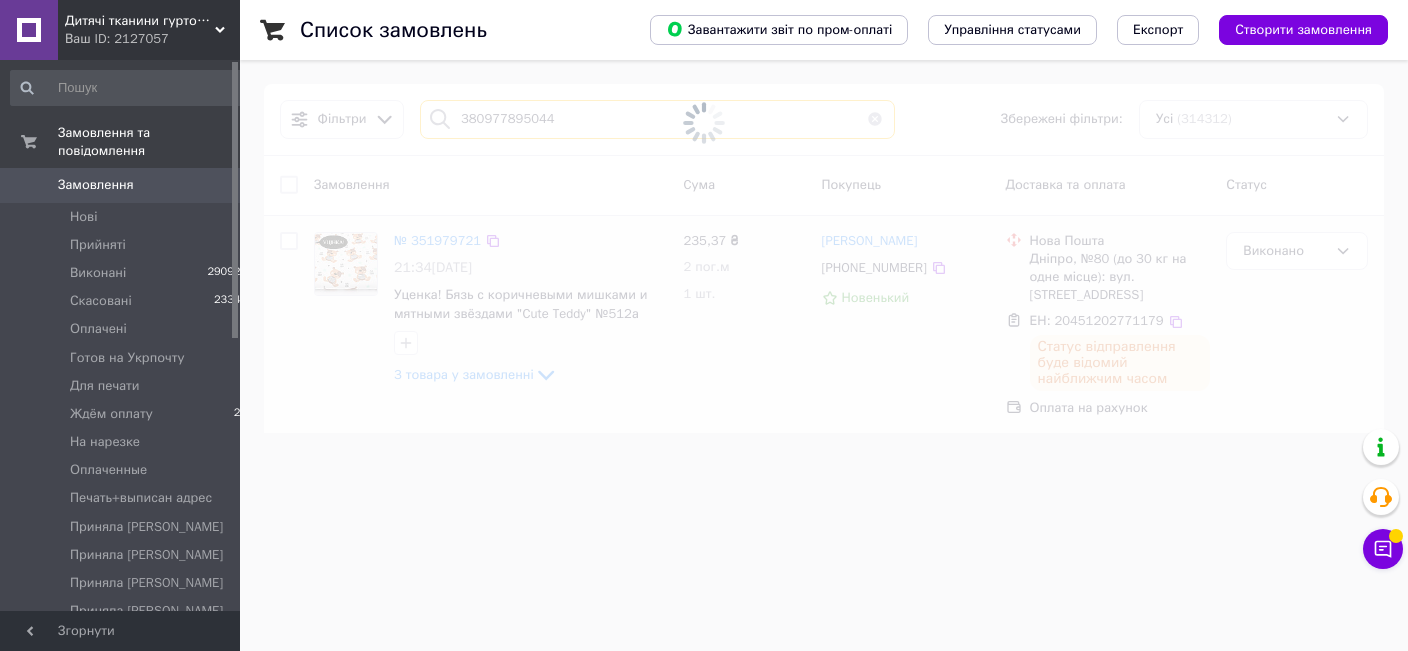 type on "380977895044" 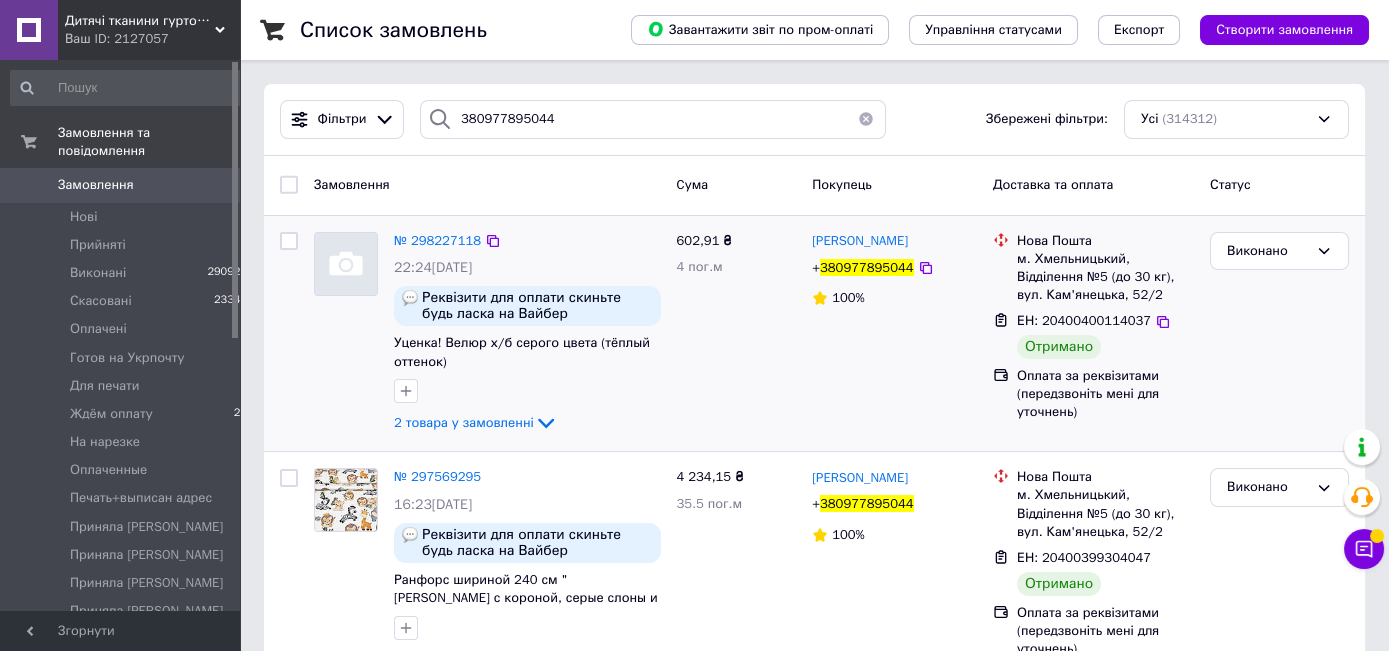 drag, startPoint x: 877, startPoint y: 265, endPoint x: 841, endPoint y: 277, distance: 37.94733 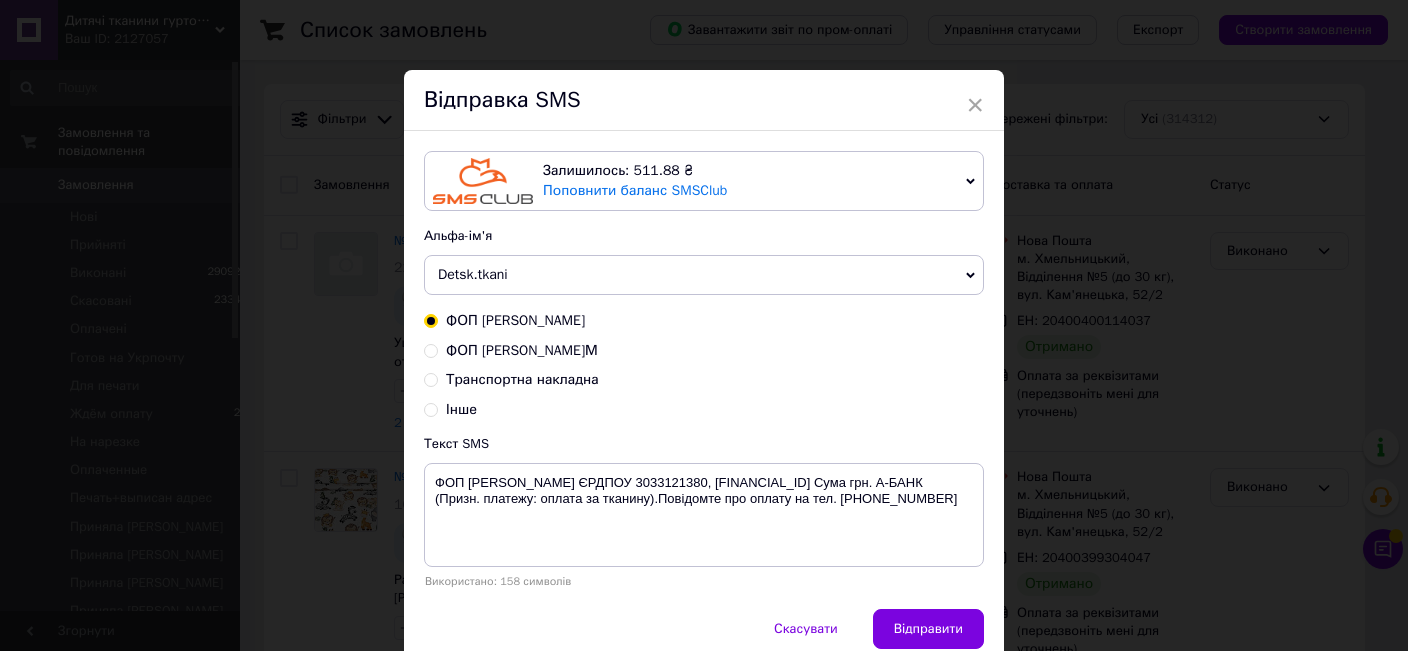 click on "Транспортна накладна" at bounding box center (522, 379) 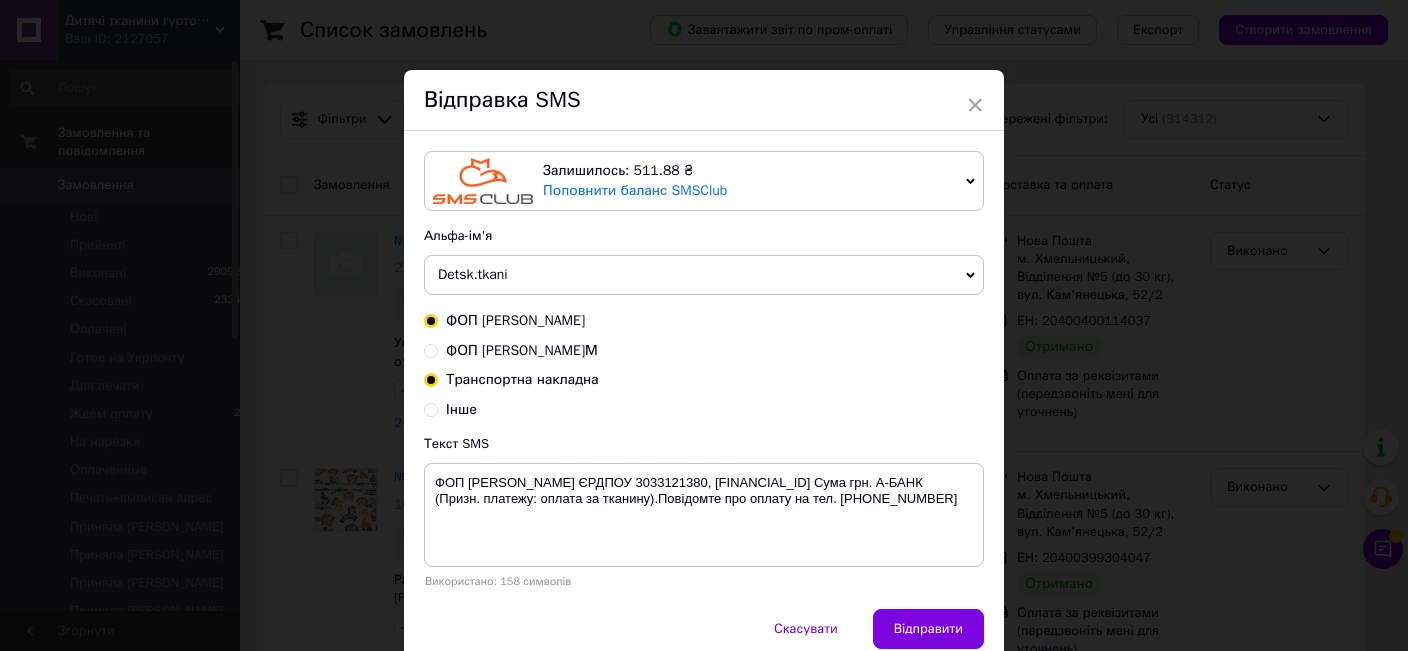 radio on "false" 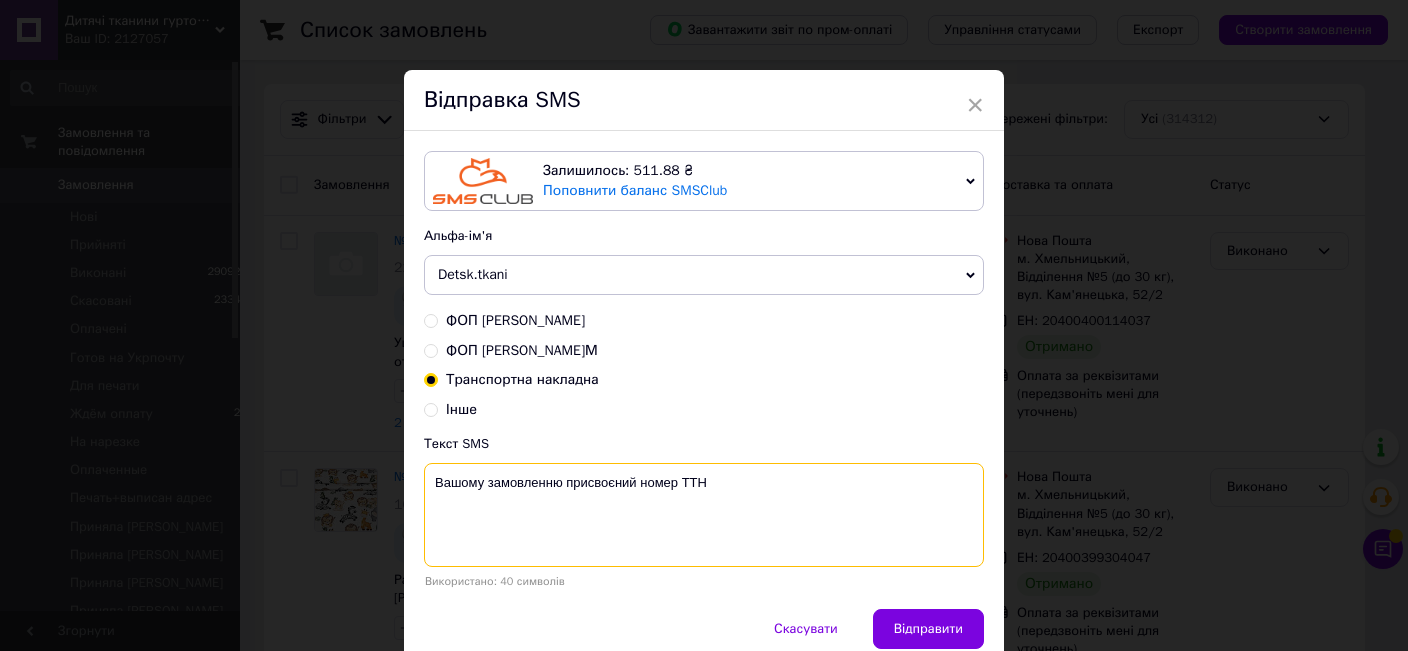 drag, startPoint x: 741, startPoint y: 469, endPoint x: 761, endPoint y: 420, distance: 52.924473 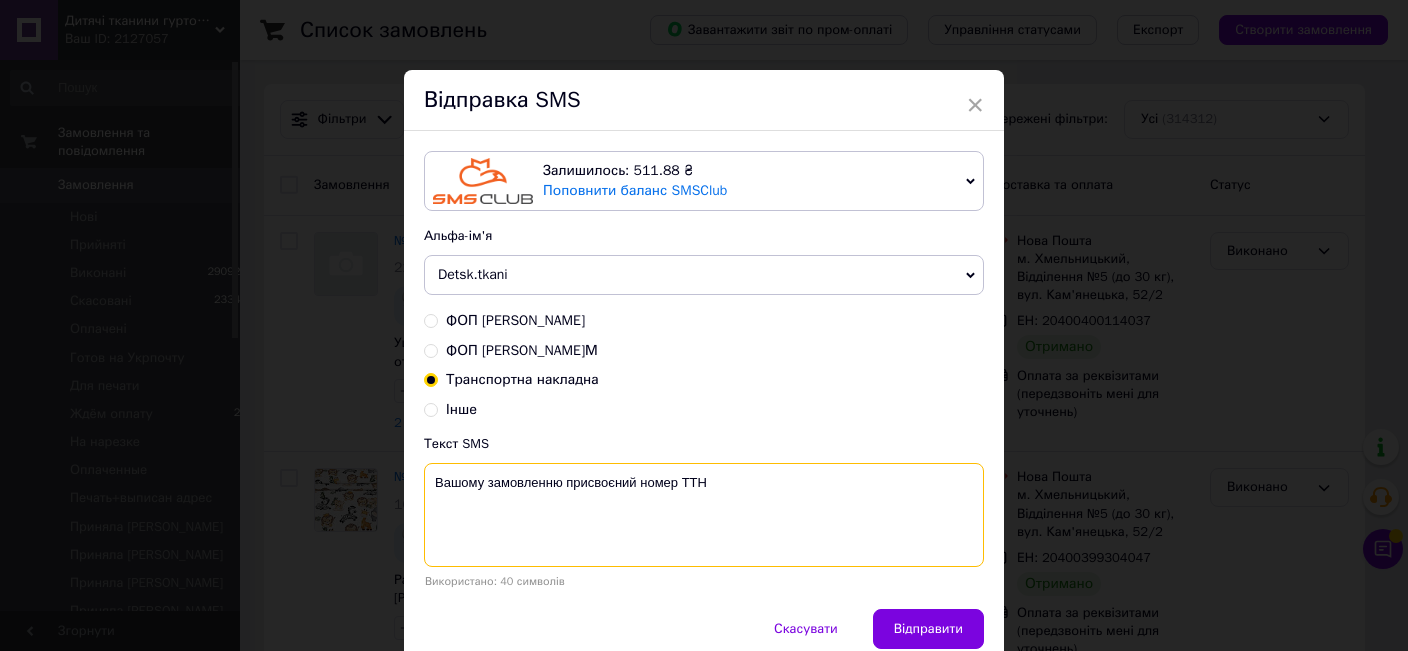 paste on "20451202776327" 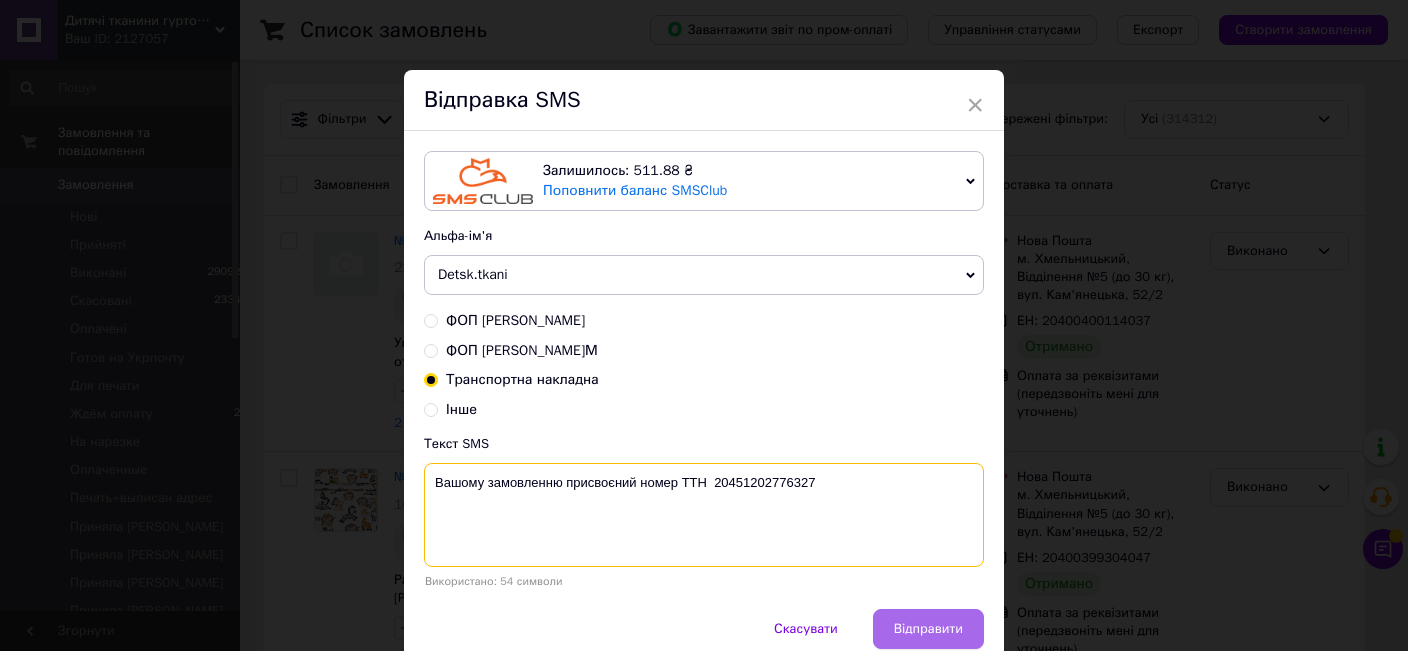 type on "Вашому замовленню присвоєний номер ТТН  20451202776327" 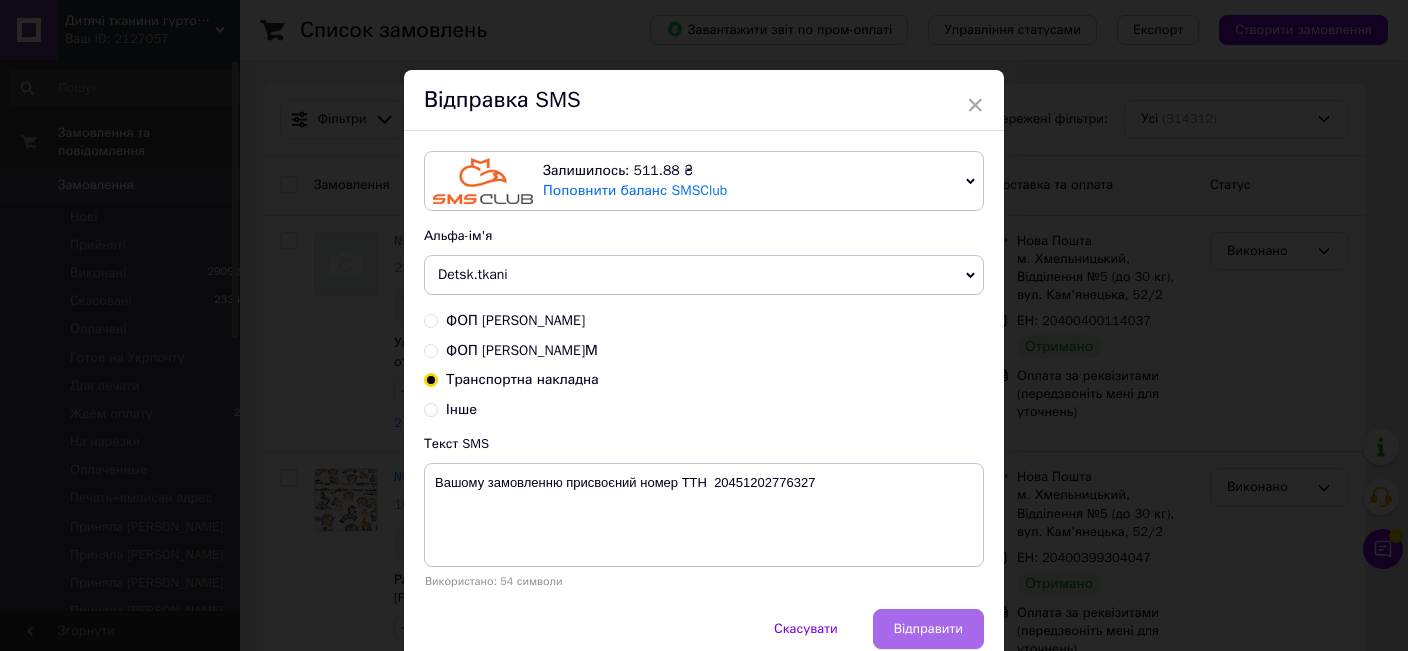 click on "Відправити" at bounding box center [928, 629] 